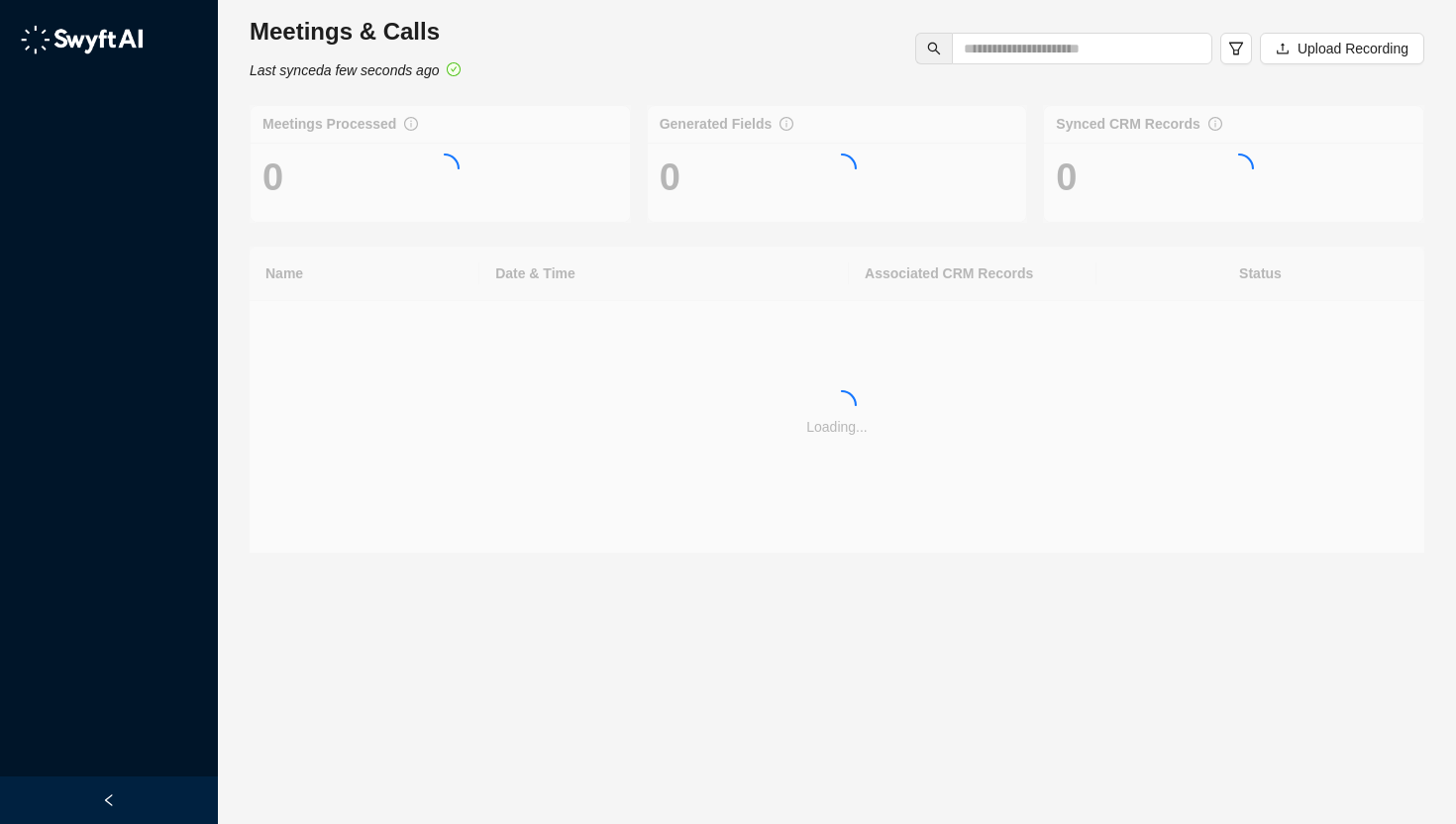 scroll, scrollTop: 0, scrollLeft: 0, axis: both 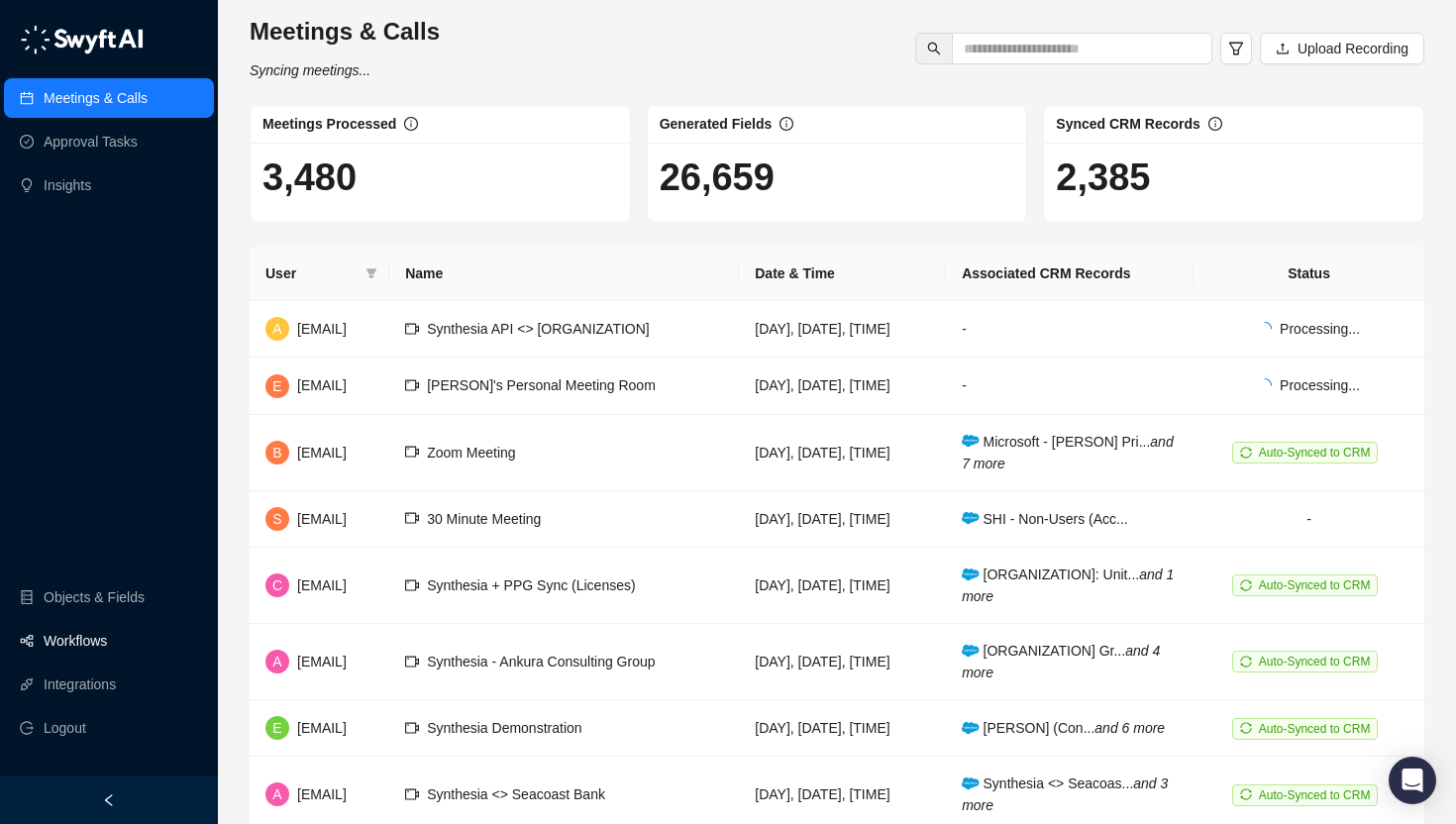 click on "Workflows" at bounding box center (75, 641) 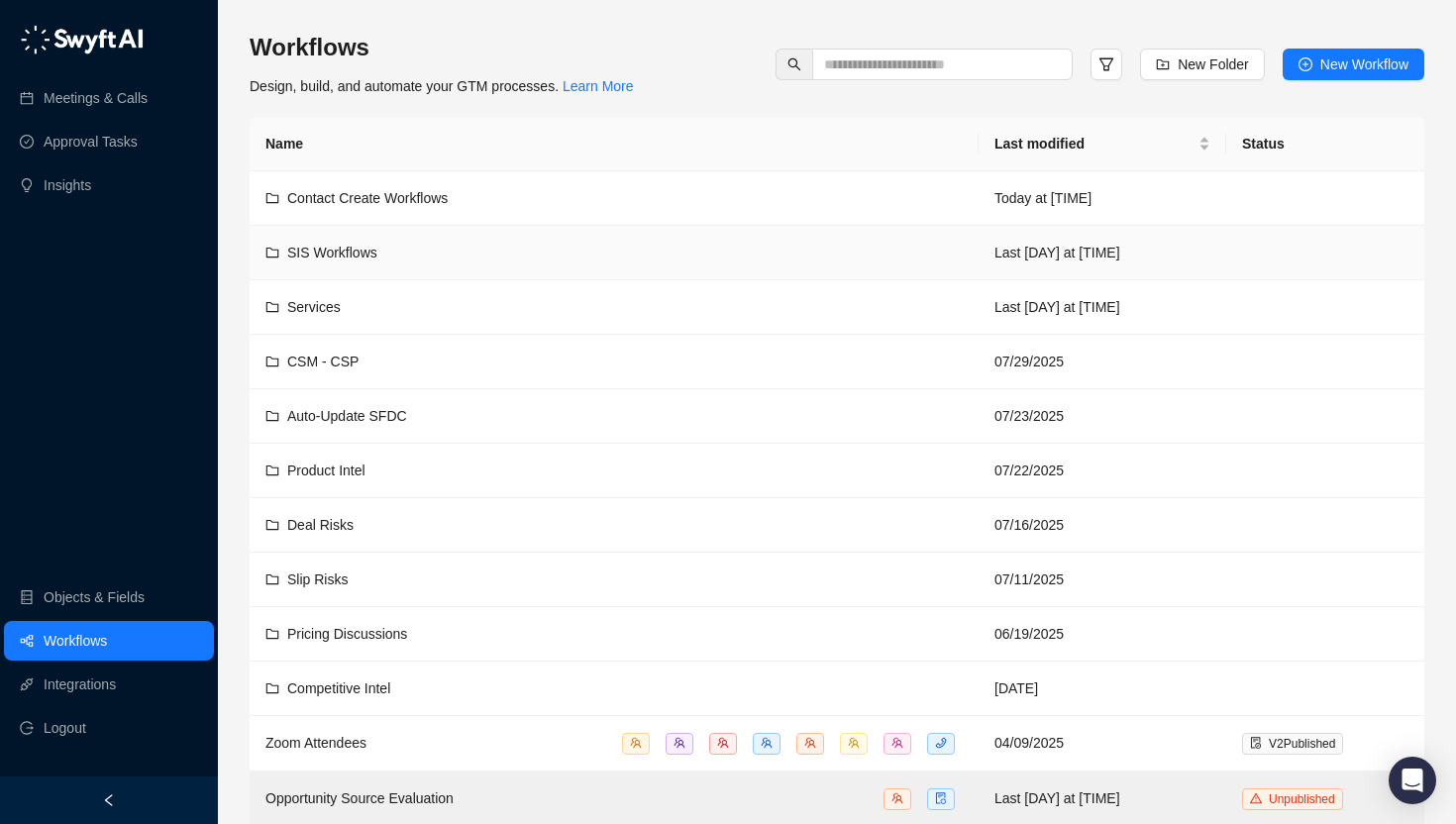 click on "SIS Workflows" at bounding box center [614, 253] 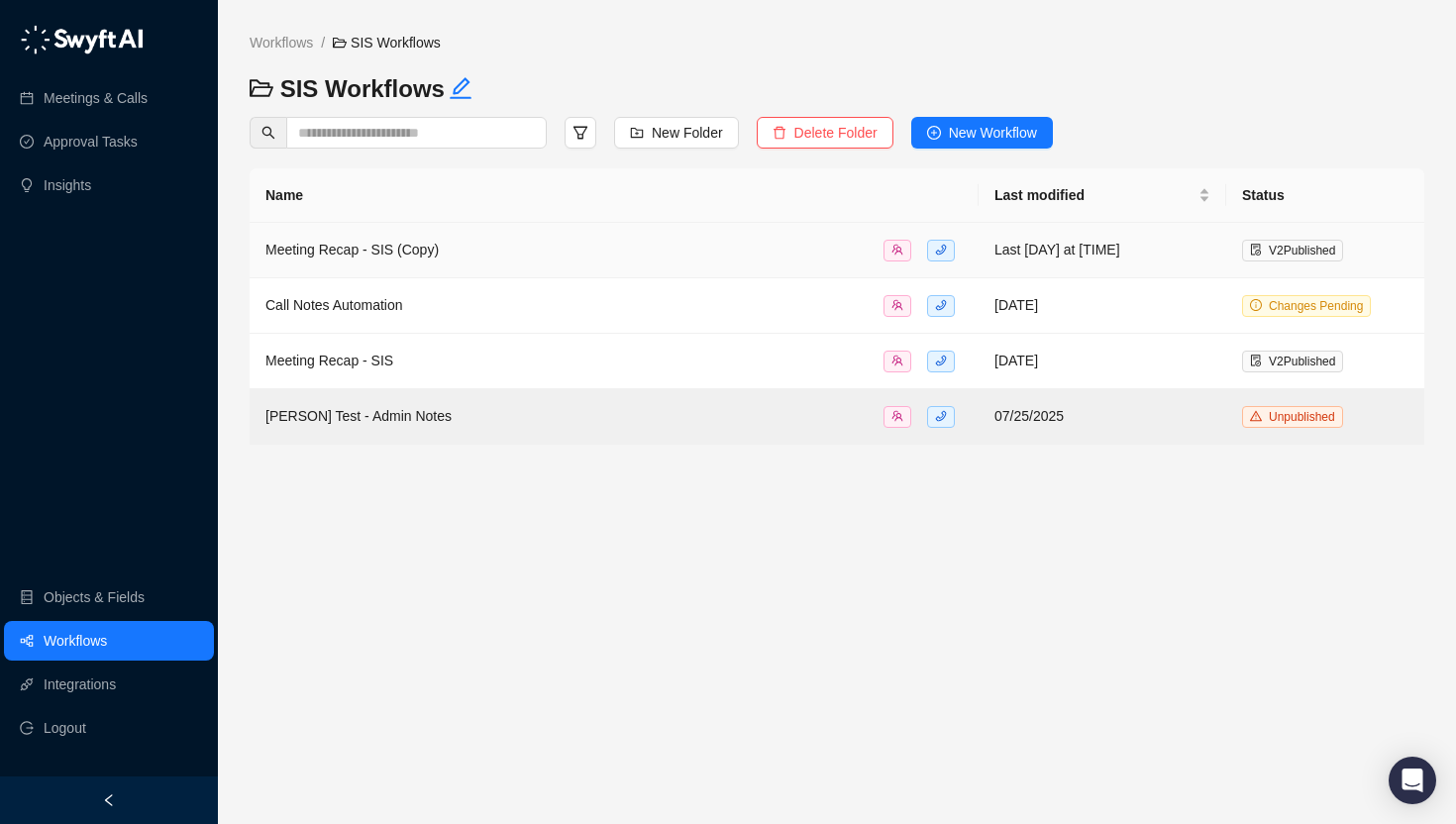 click on "Meeting Recap - SIS (Copy)" at bounding box center (614, 250) 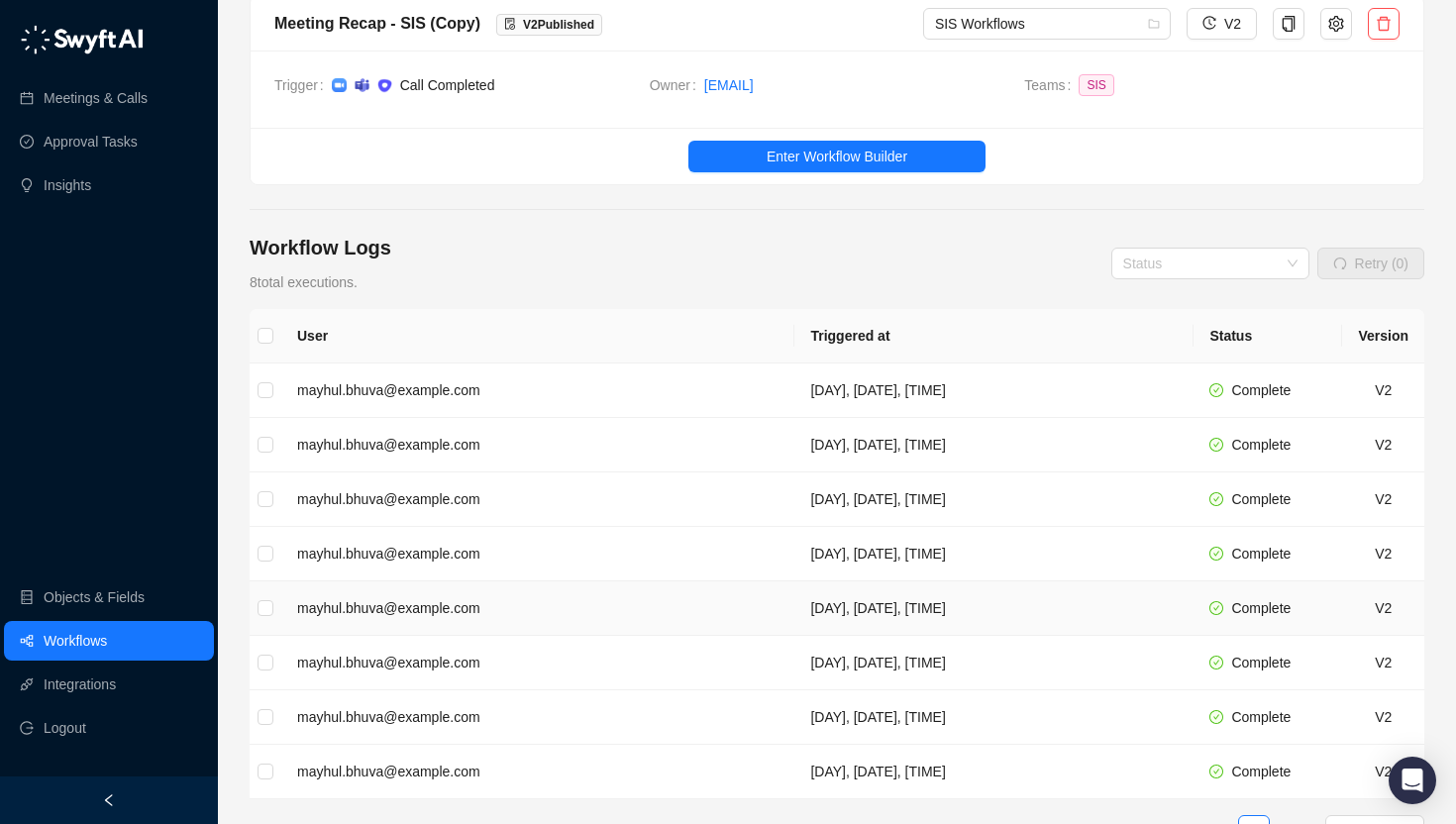 scroll, scrollTop: 0, scrollLeft: 0, axis: both 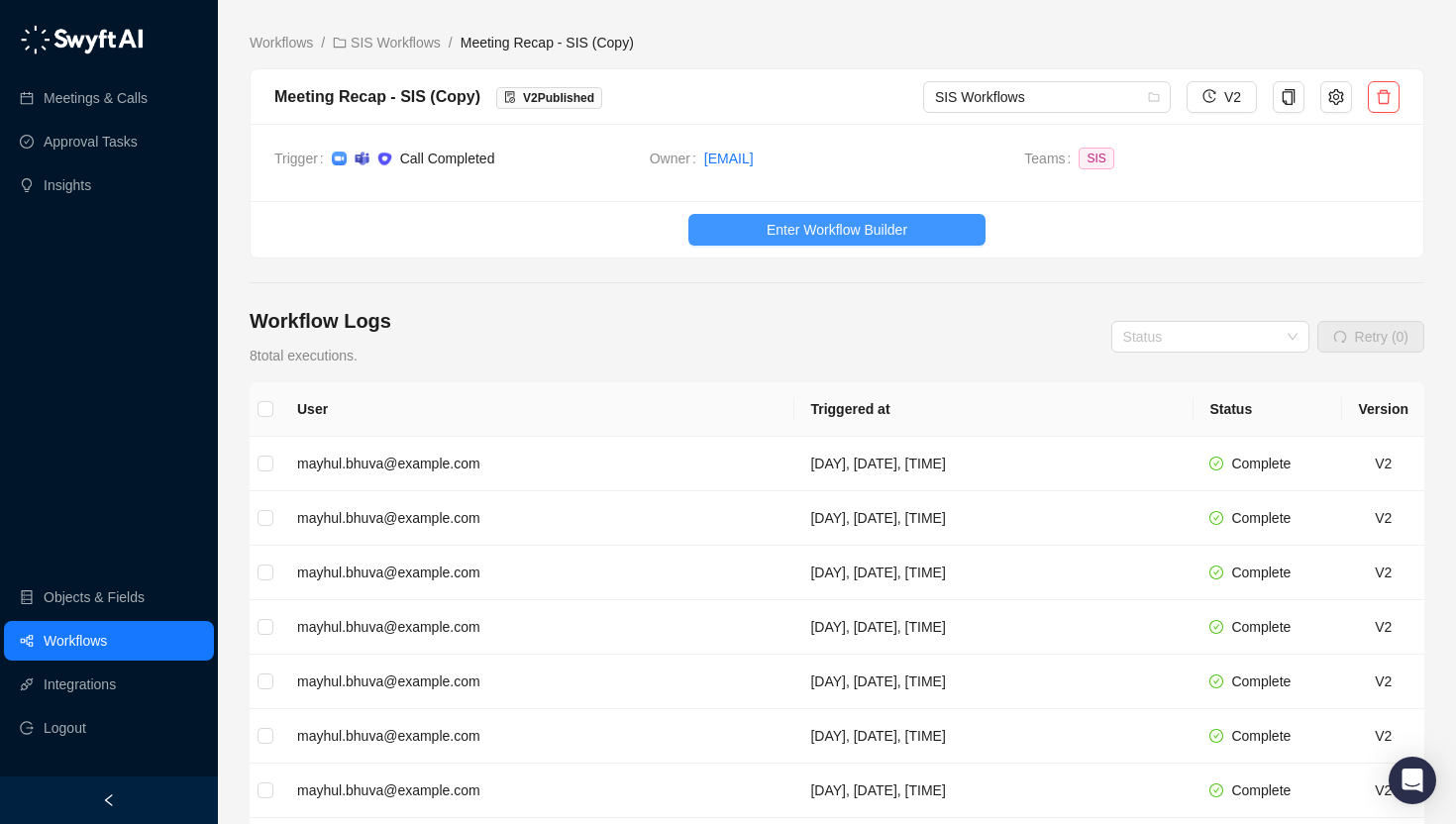 click on "Enter Workflow Builder" at bounding box center (837, 230) 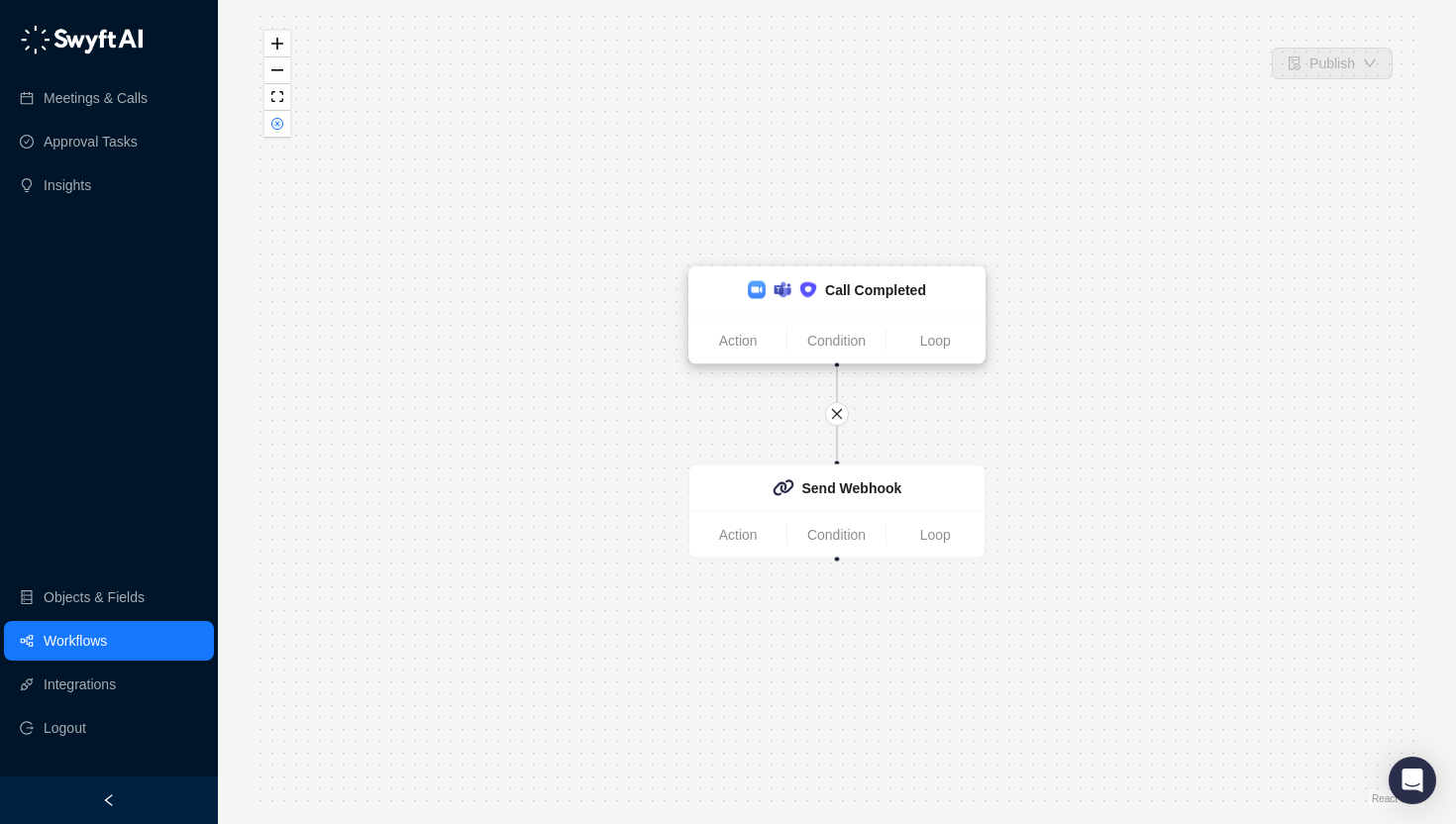 click on "Call Completed" at bounding box center [837, 292] 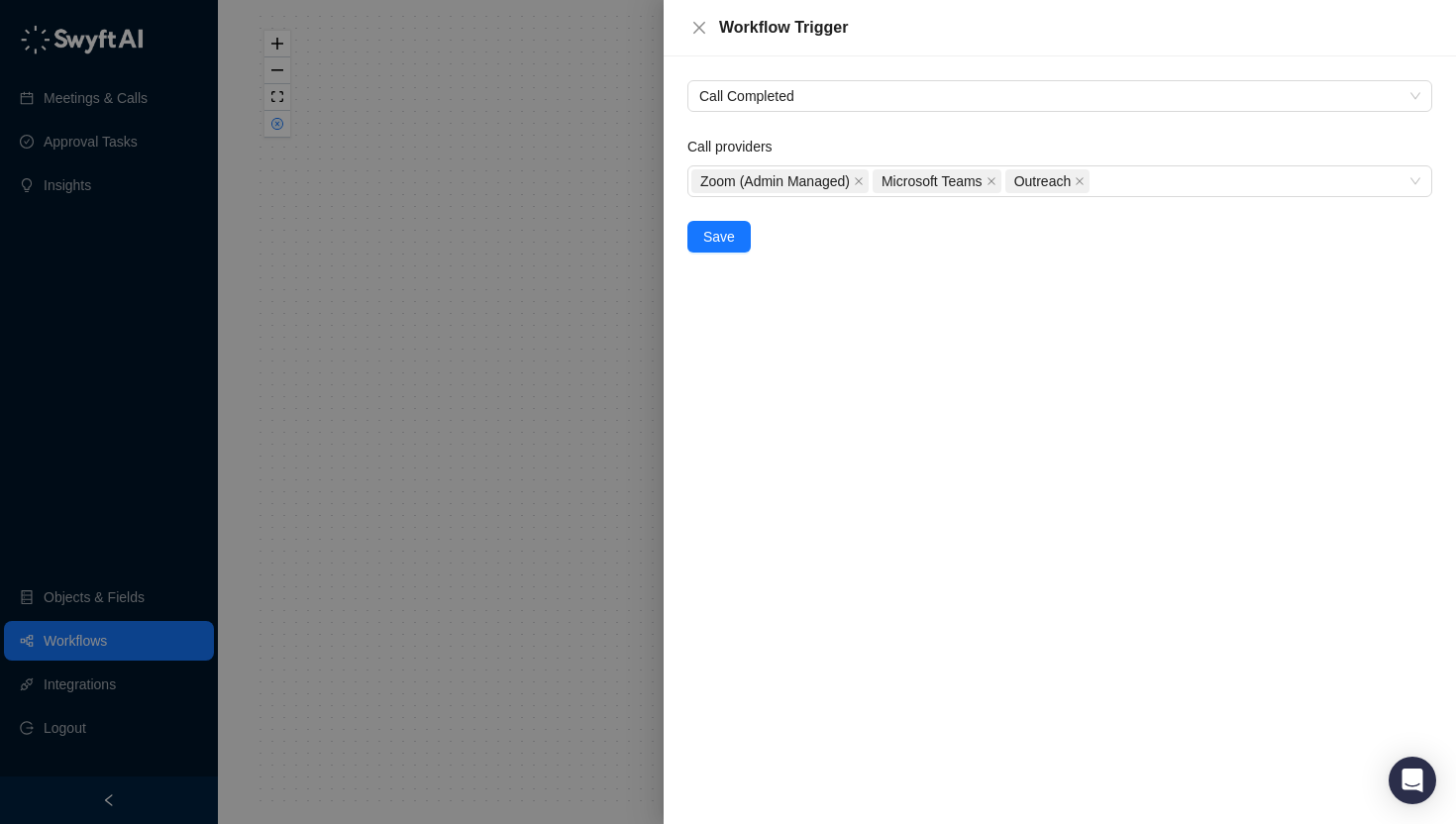 click at bounding box center [728, 412] 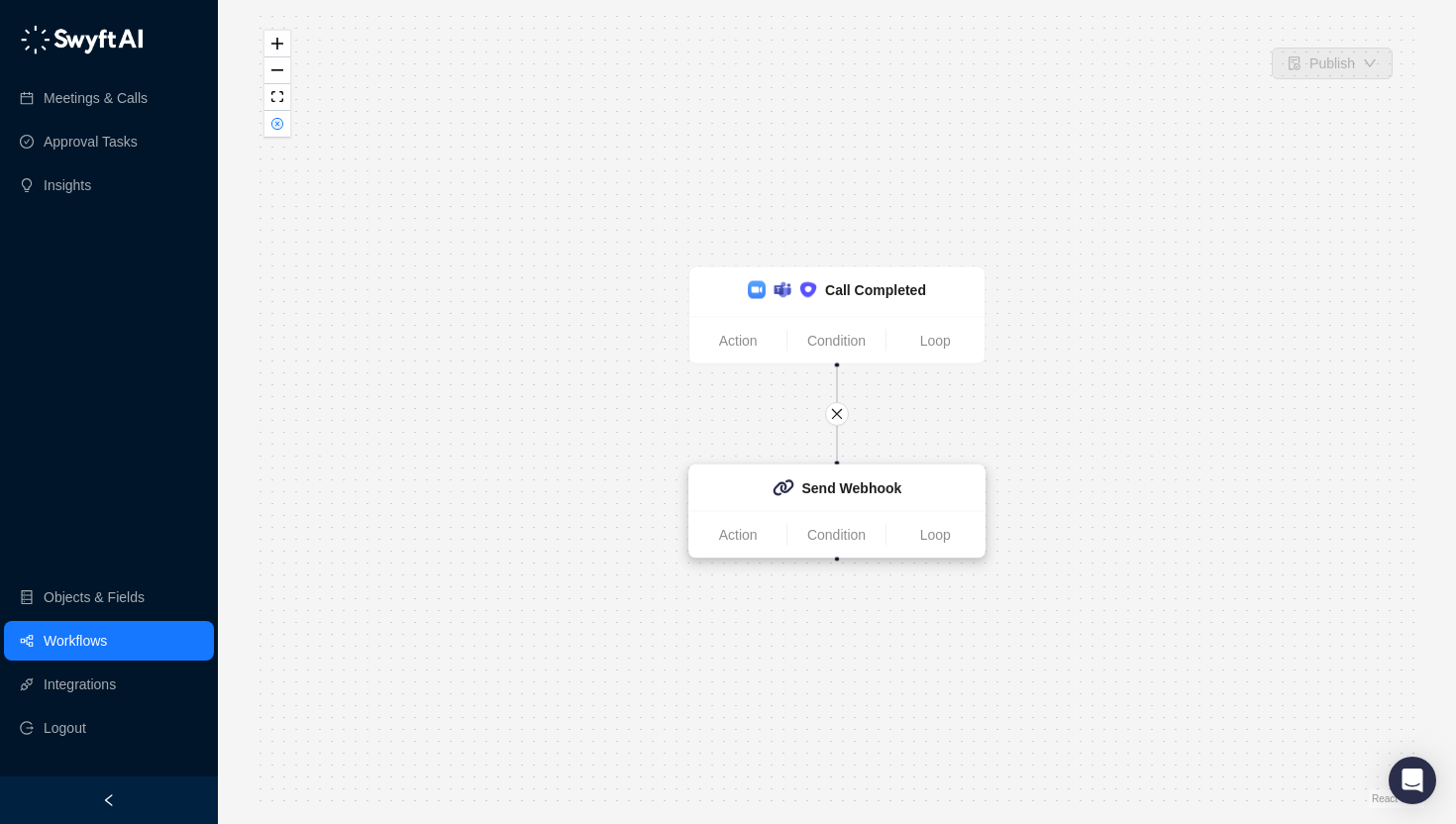 click on "Send Webhook" at bounding box center (837, 488) 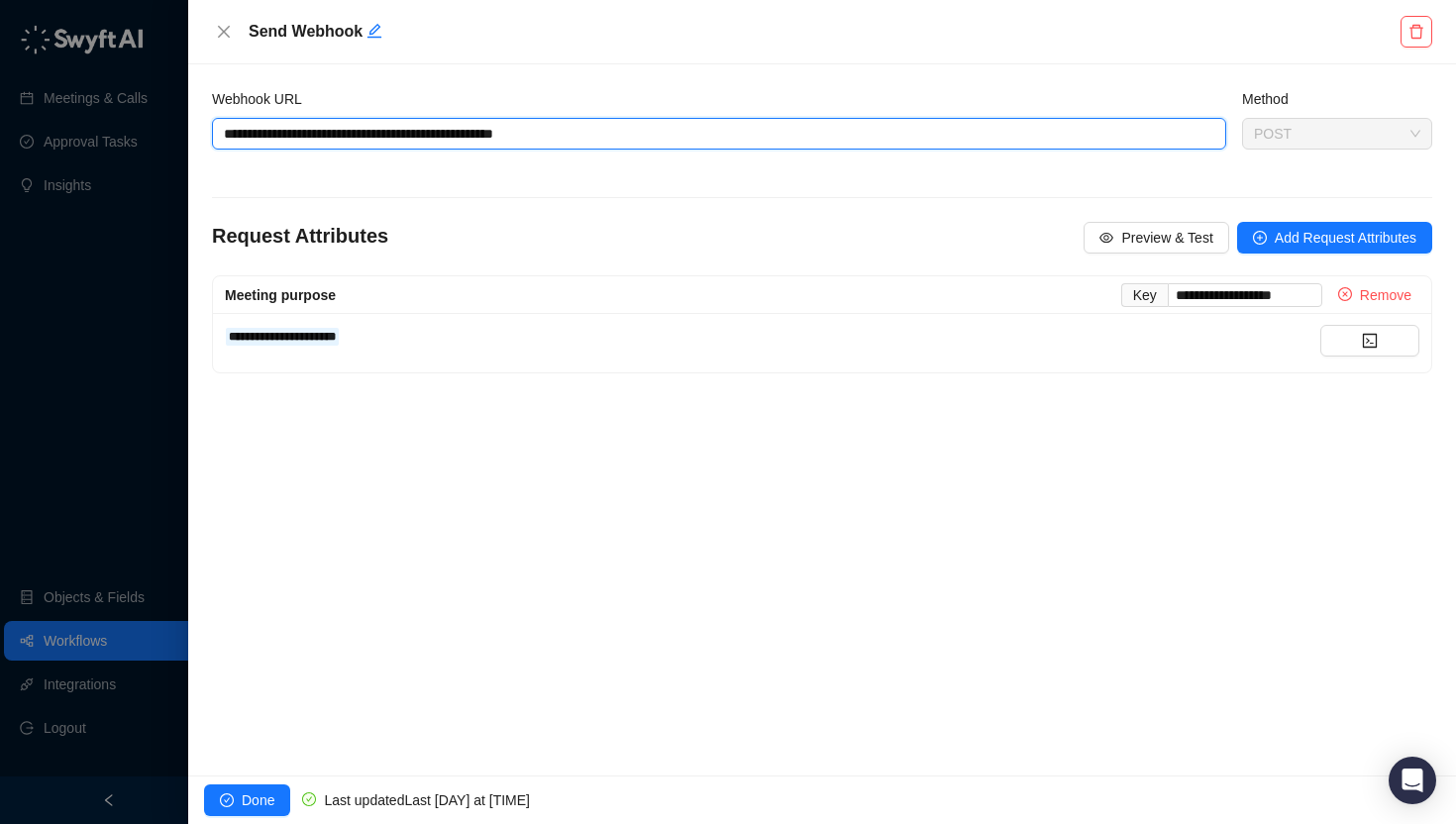 click on "**********" at bounding box center [719, 134] 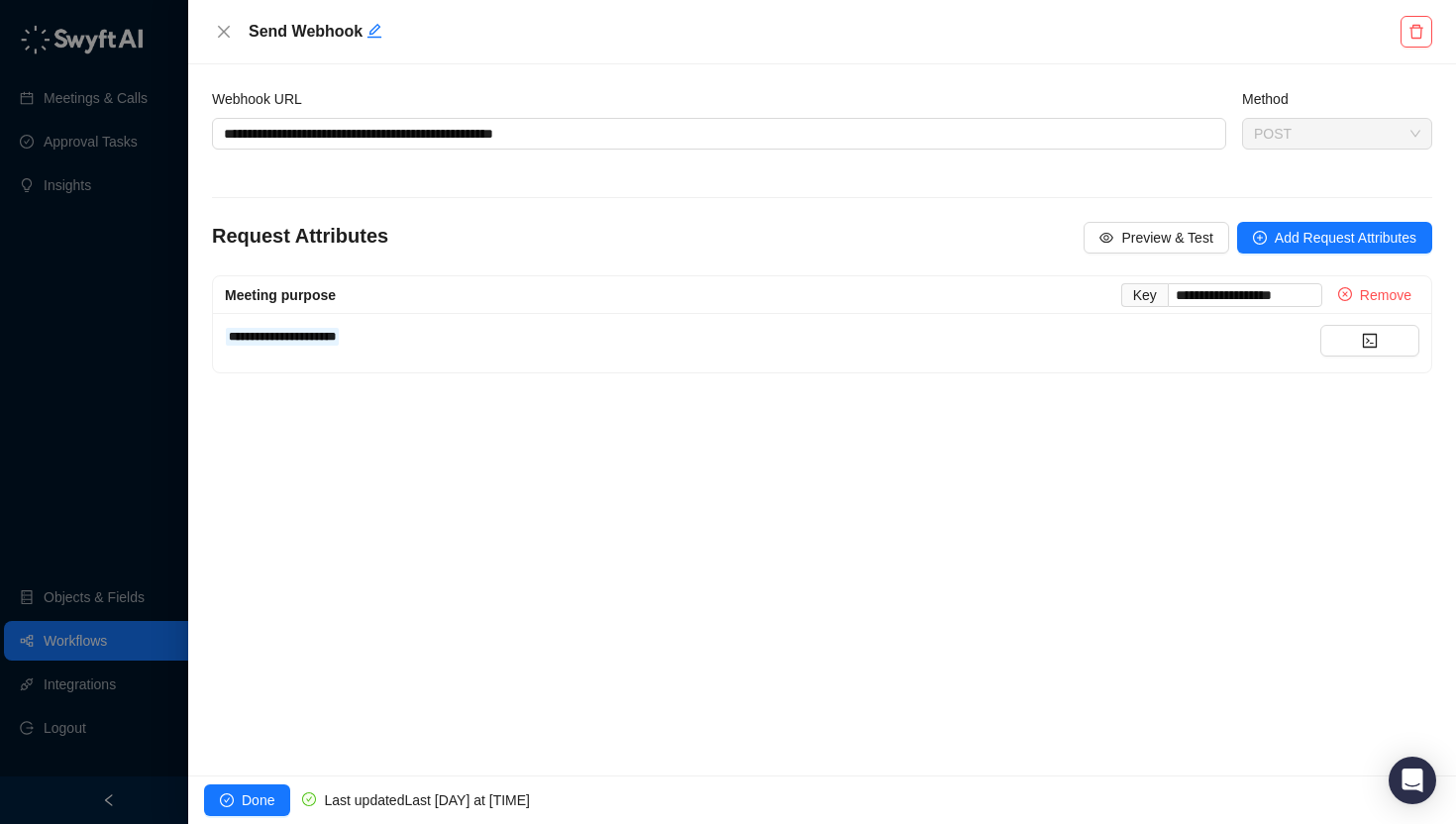 click at bounding box center [728, 412] 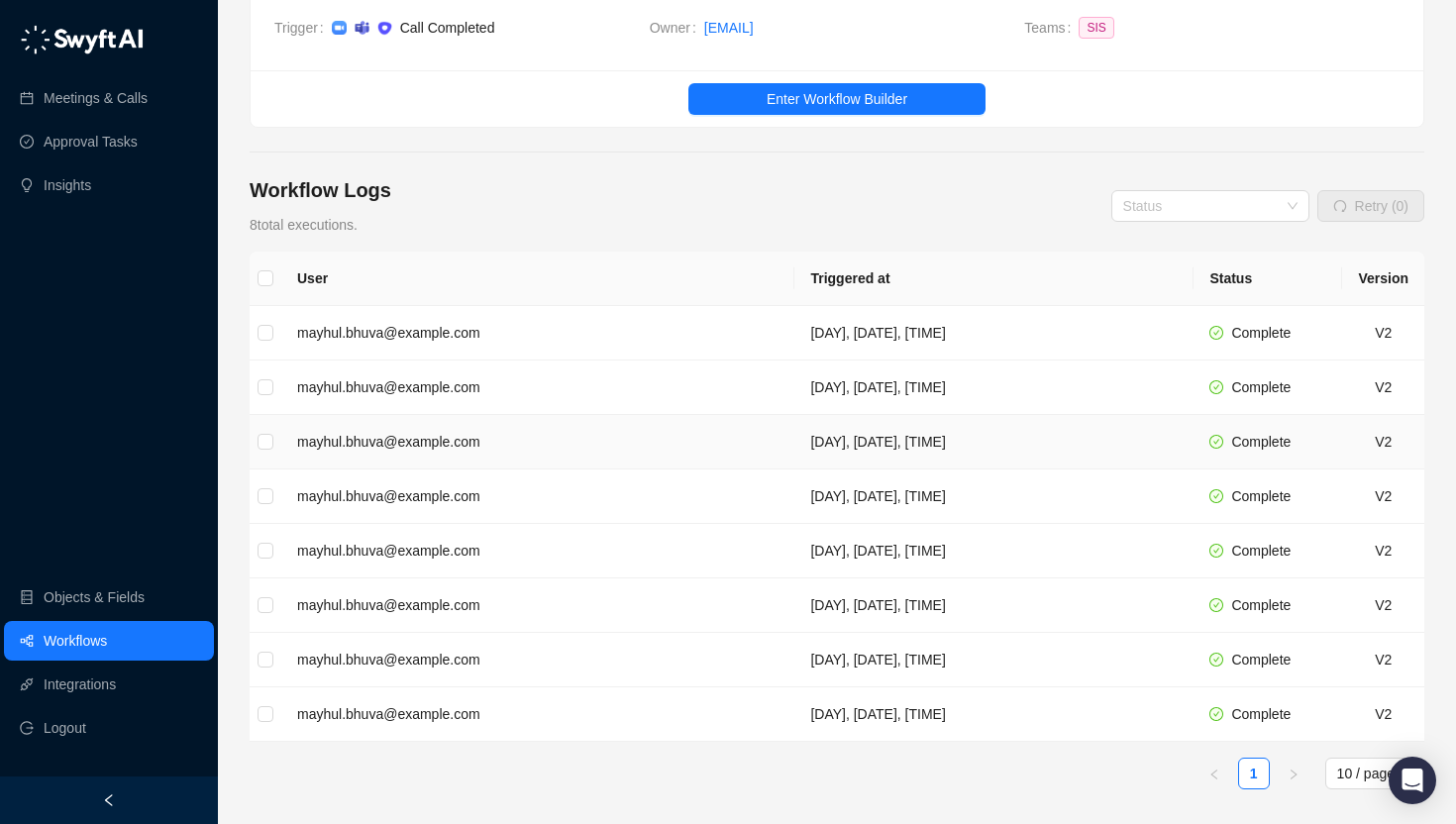 scroll, scrollTop: 0, scrollLeft: 0, axis: both 